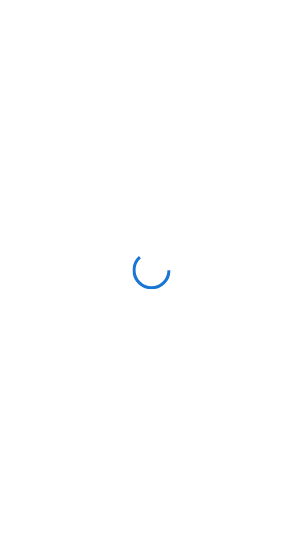 scroll, scrollTop: 0, scrollLeft: 0, axis: both 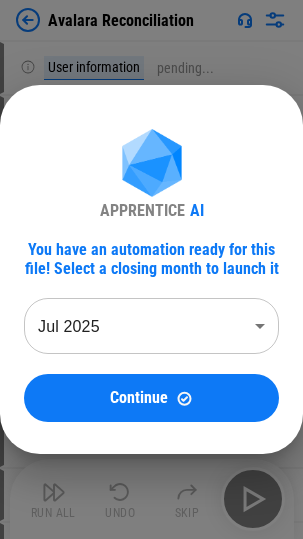 click on "Continue" at bounding box center [139, 398] 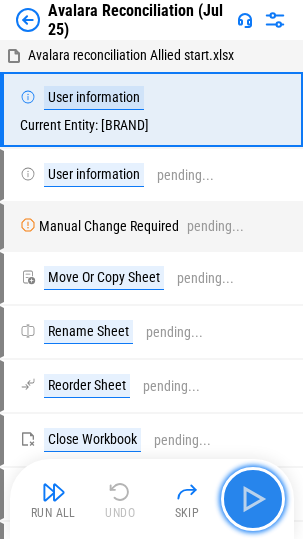 click at bounding box center [253, 499] 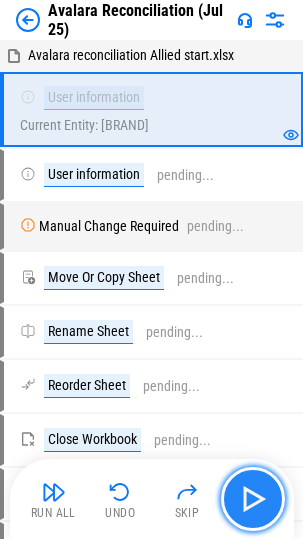 click at bounding box center (253, 499) 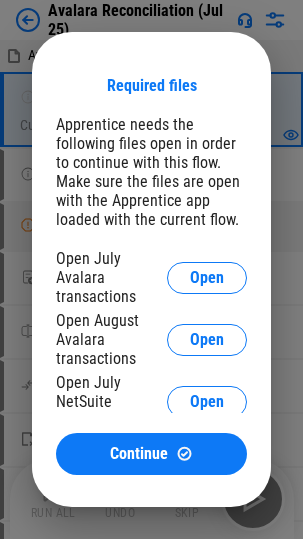 click on "Open" at bounding box center [207, 278] 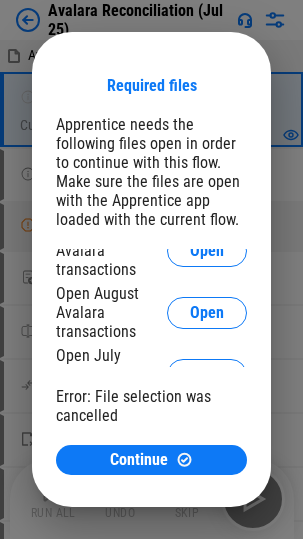 scroll, scrollTop: 0, scrollLeft: 0, axis: both 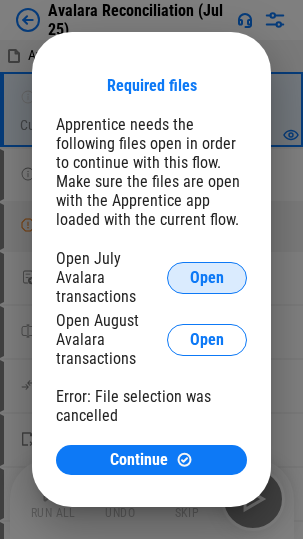 click on "Open" at bounding box center (207, 278) 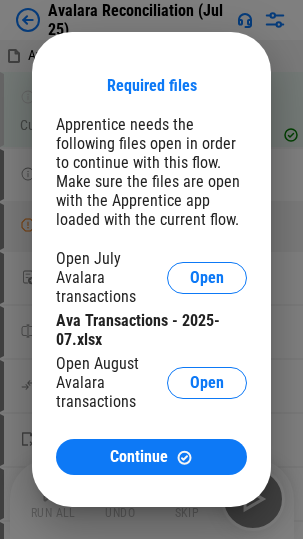scroll, scrollTop: 59, scrollLeft: 0, axis: vertical 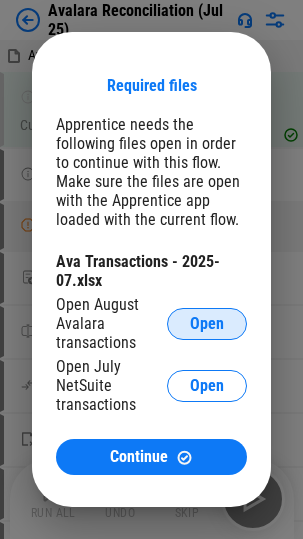 click on "Open" at bounding box center (207, 324) 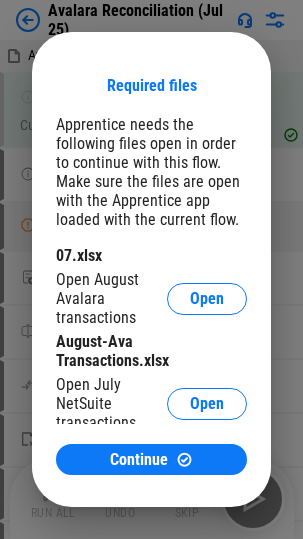 scroll, scrollTop: 97, scrollLeft: 0, axis: vertical 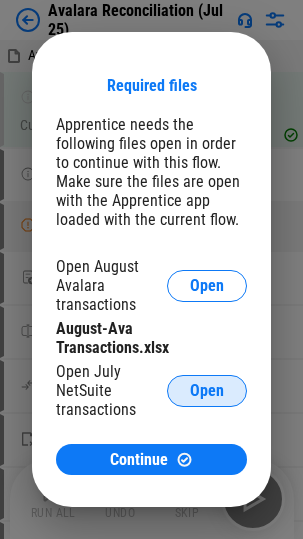 click on "Open" at bounding box center (207, 391) 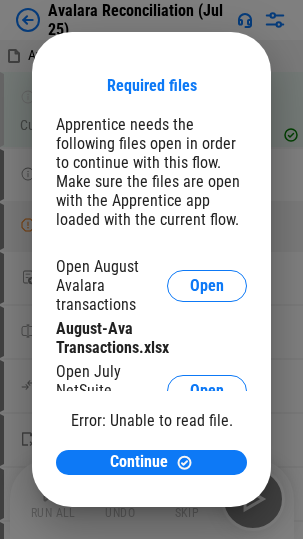 scroll, scrollTop: 130, scrollLeft: 0, axis: vertical 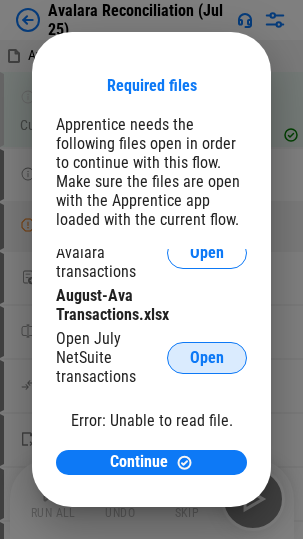 click on "Open" at bounding box center (207, 358) 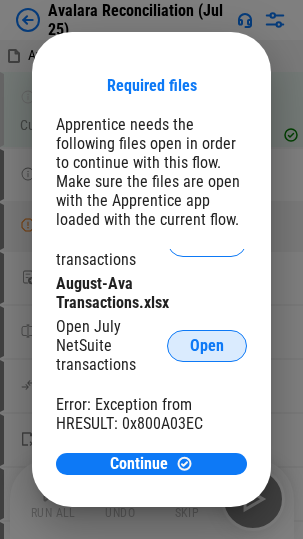scroll, scrollTop: 146, scrollLeft: 0, axis: vertical 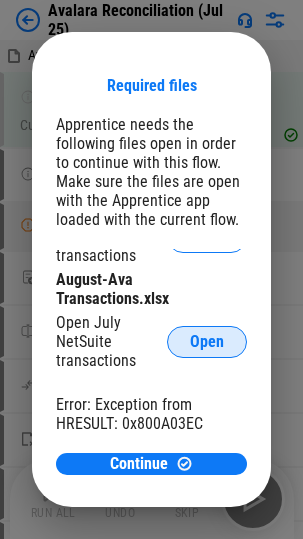 click on "Open" at bounding box center [207, 342] 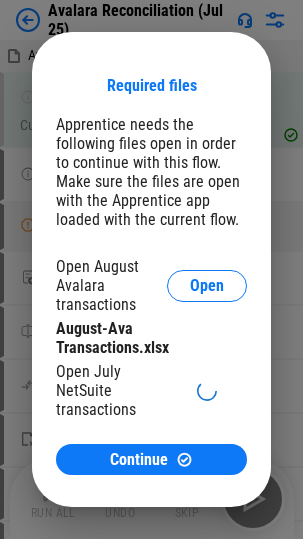 scroll, scrollTop: 48, scrollLeft: 0, axis: vertical 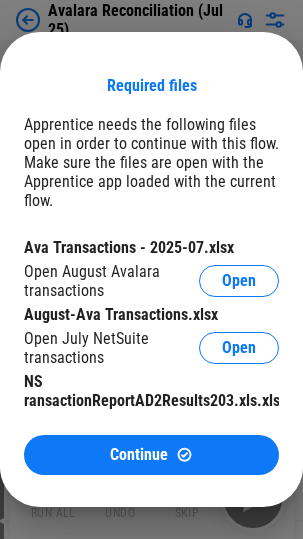 drag, startPoint x: 152, startPoint y: 459, endPoint x: 5, endPoint y: 448, distance: 147.411 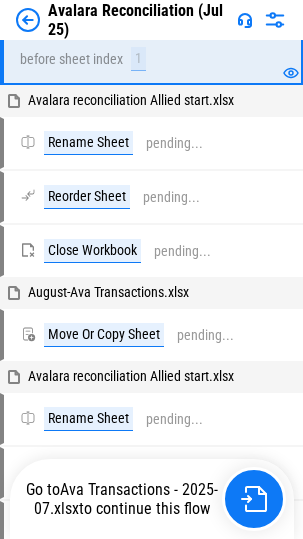 scroll, scrollTop: 0, scrollLeft: 0, axis: both 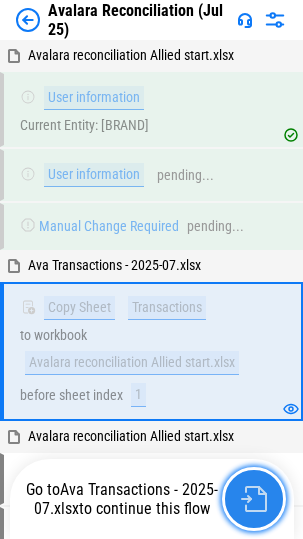 click at bounding box center (254, 499) 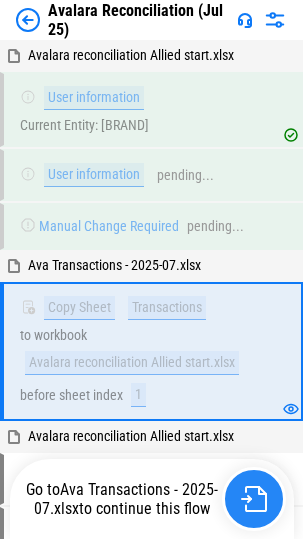 click at bounding box center [254, 499] 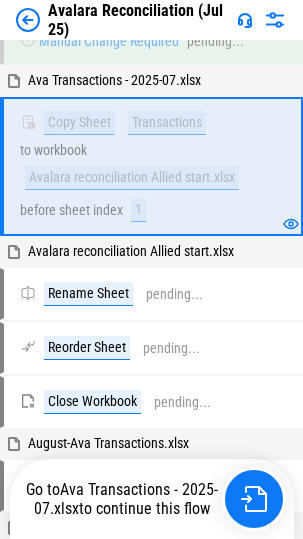 scroll, scrollTop: 200, scrollLeft: 0, axis: vertical 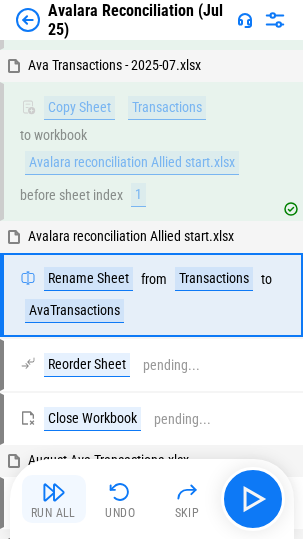 click at bounding box center [54, 492] 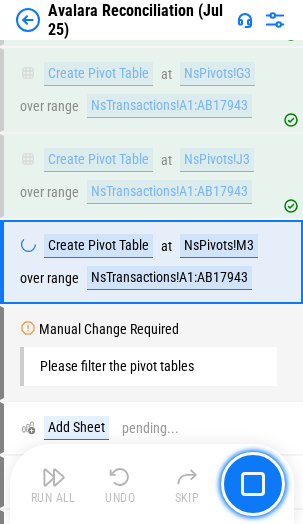 scroll, scrollTop: 4822, scrollLeft: 0, axis: vertical 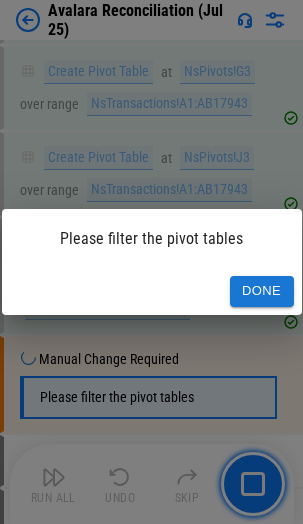 click on "Done" at bounding box center (262, 291) 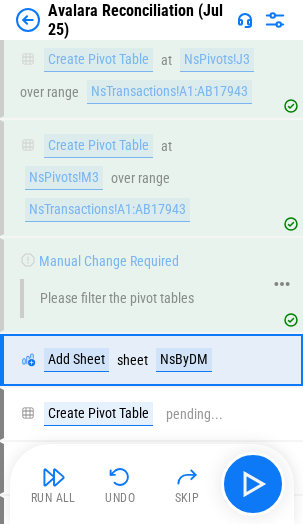 scroll, scrollTop: 5020, scrollLeft: 0, axis: vertical 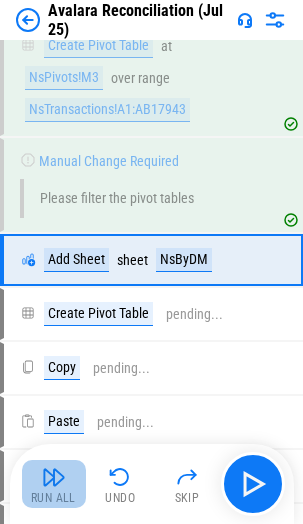 click at bounding box center [54, 477] 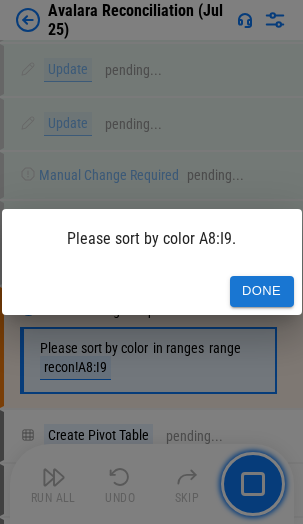 scroll, scrollTop: 19295, scrollLeft: 0, axis: vertical 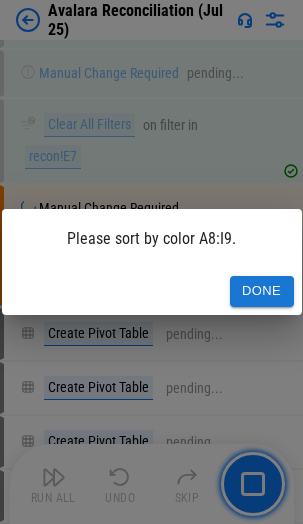 click on "Done" at bounding box center [262, 291] 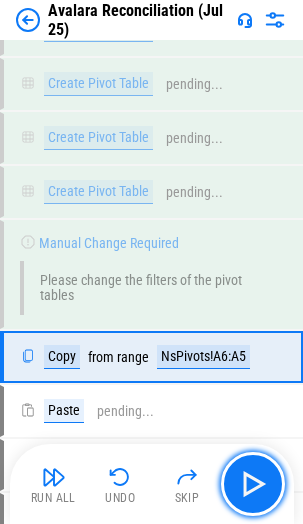 scroll, scrollTop: 19707, scrollLeft: 0, axis: vertical 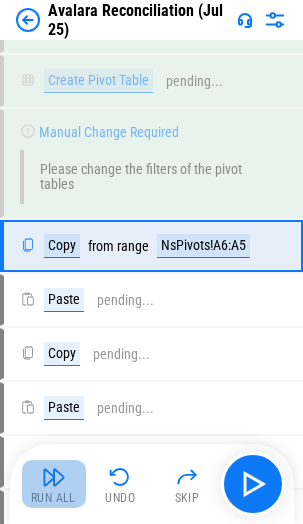 click at bounding box center [54, 477] 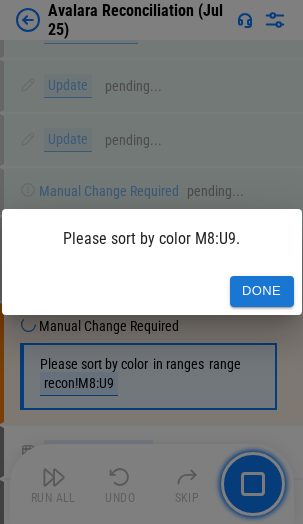 scroll, scrollTop: 24330, scrollLeft: 0, axis: vertical 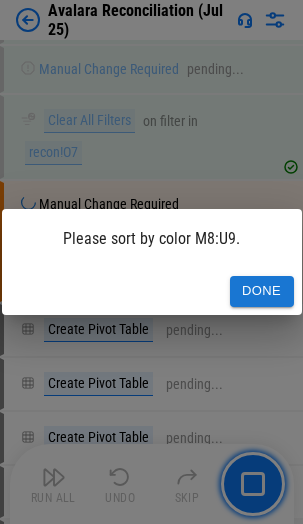 click on "Done" at bounding box center [152, 291] 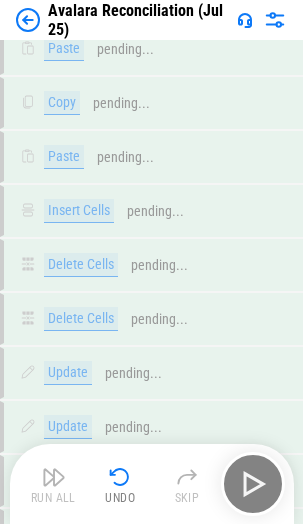 scroll, scrollTop: 34111, scrollLeft: 0, axis: vertical 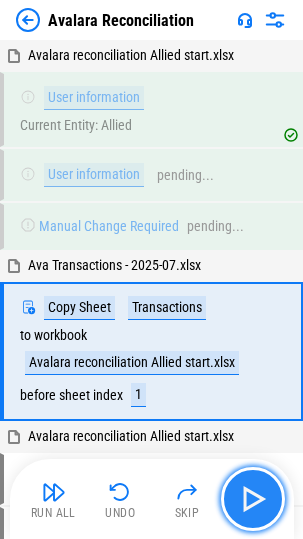 click at bounding box center (253, 499) 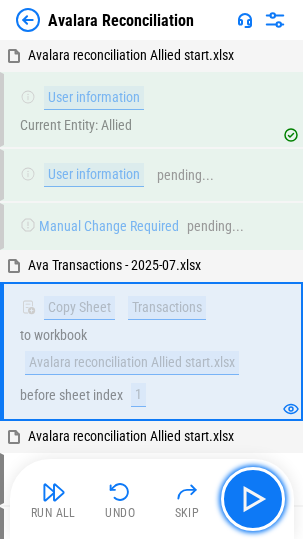click at bounding box center (253, 499) 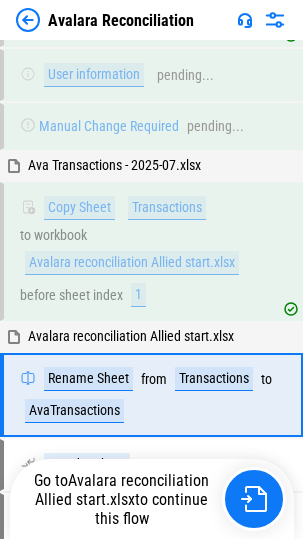 scroll, scrollTop: 227, scrollLeft: 0, axis: vertical 